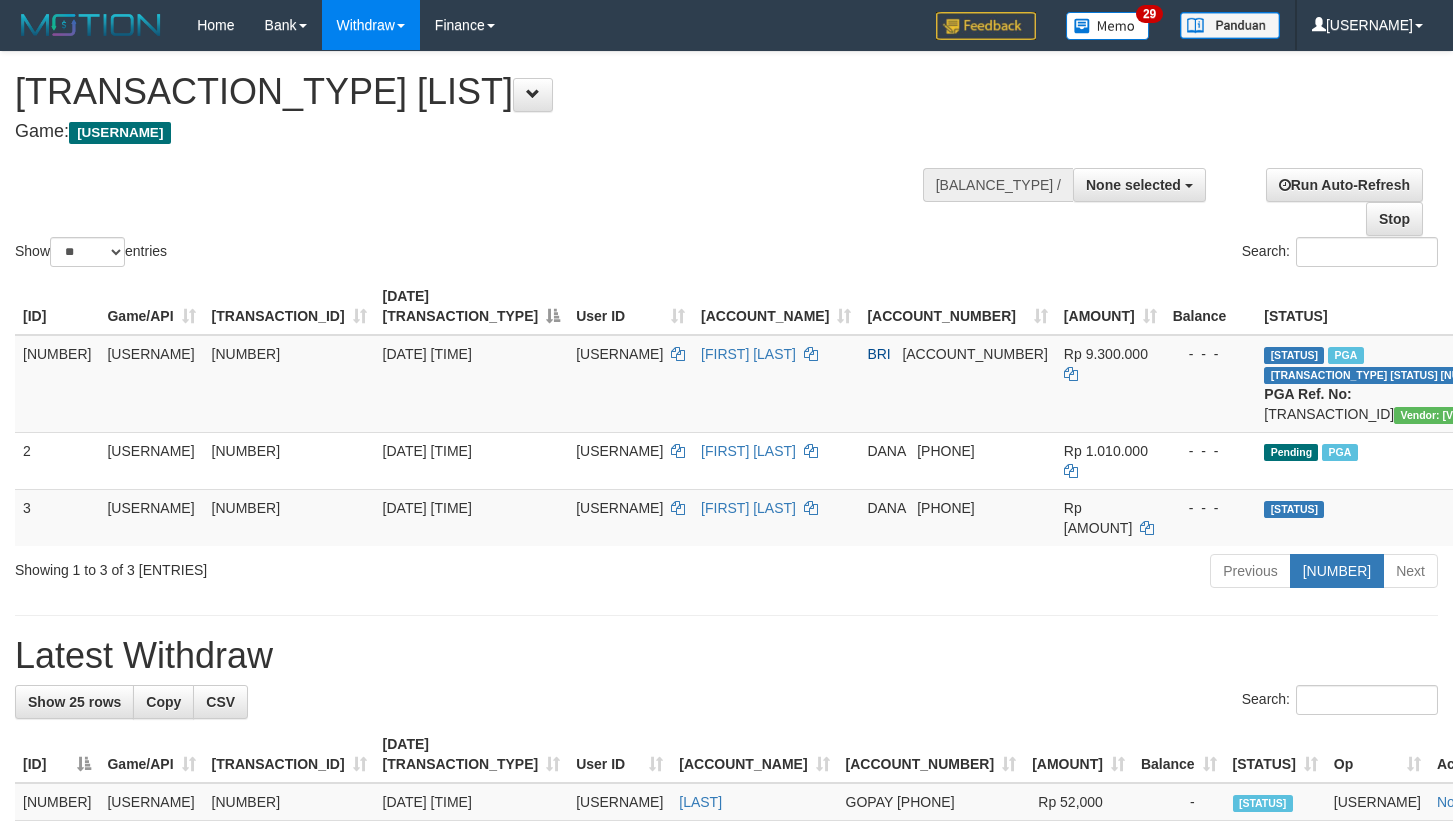 scroll, scrollTop: 0, scrollLeft: 0, axis: both 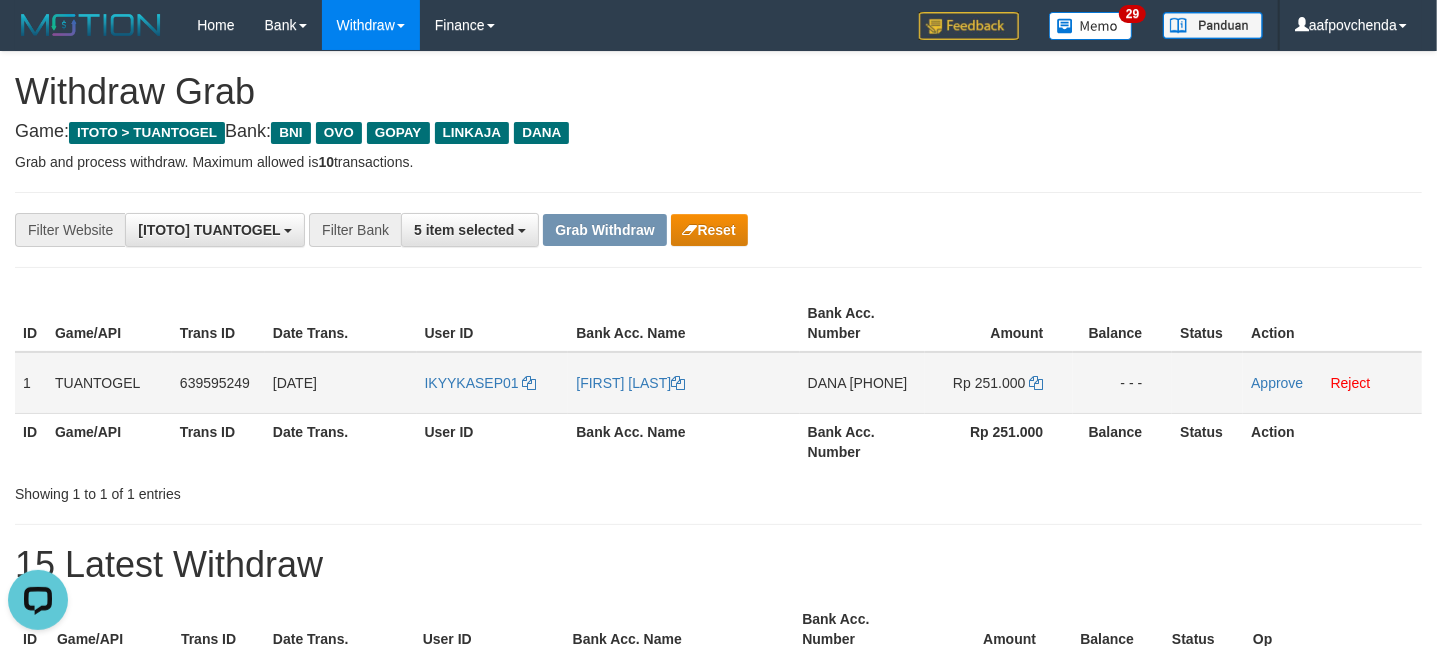 click on "DANA
085712936295" at bounding box center (862, 383) 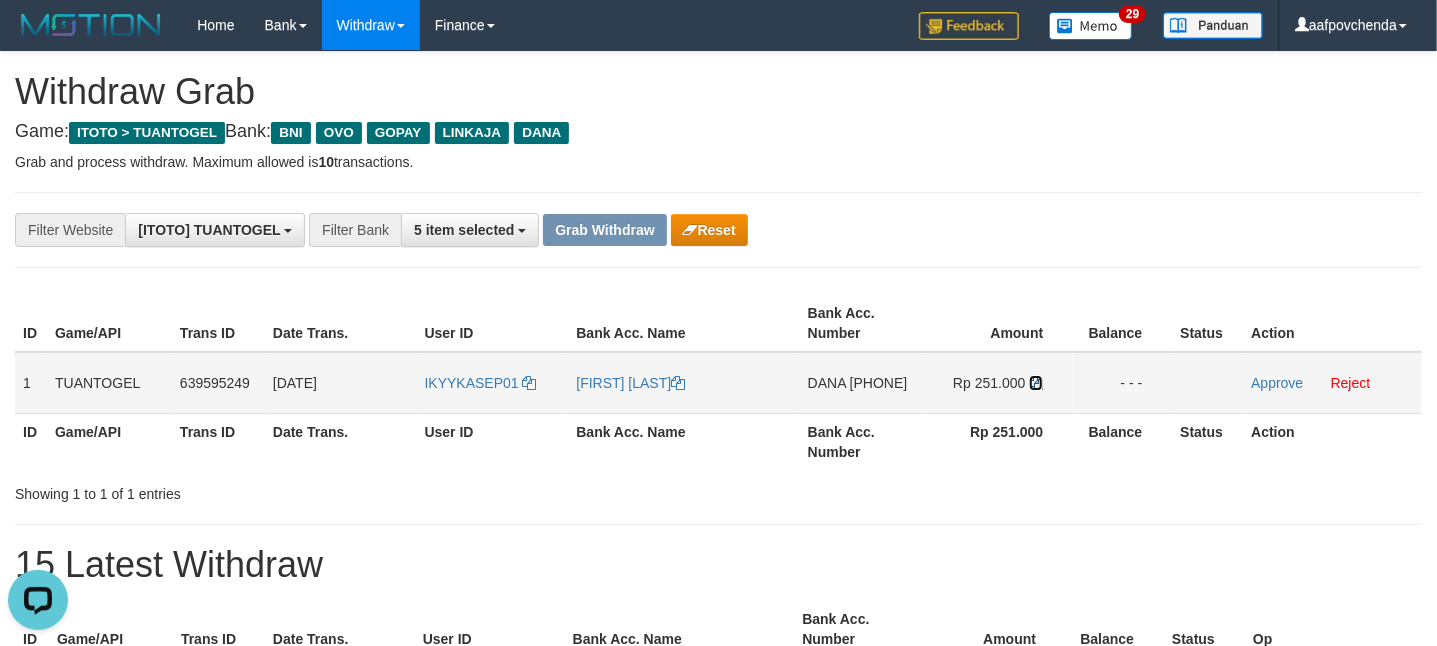 click at bounding box center (678, 383) 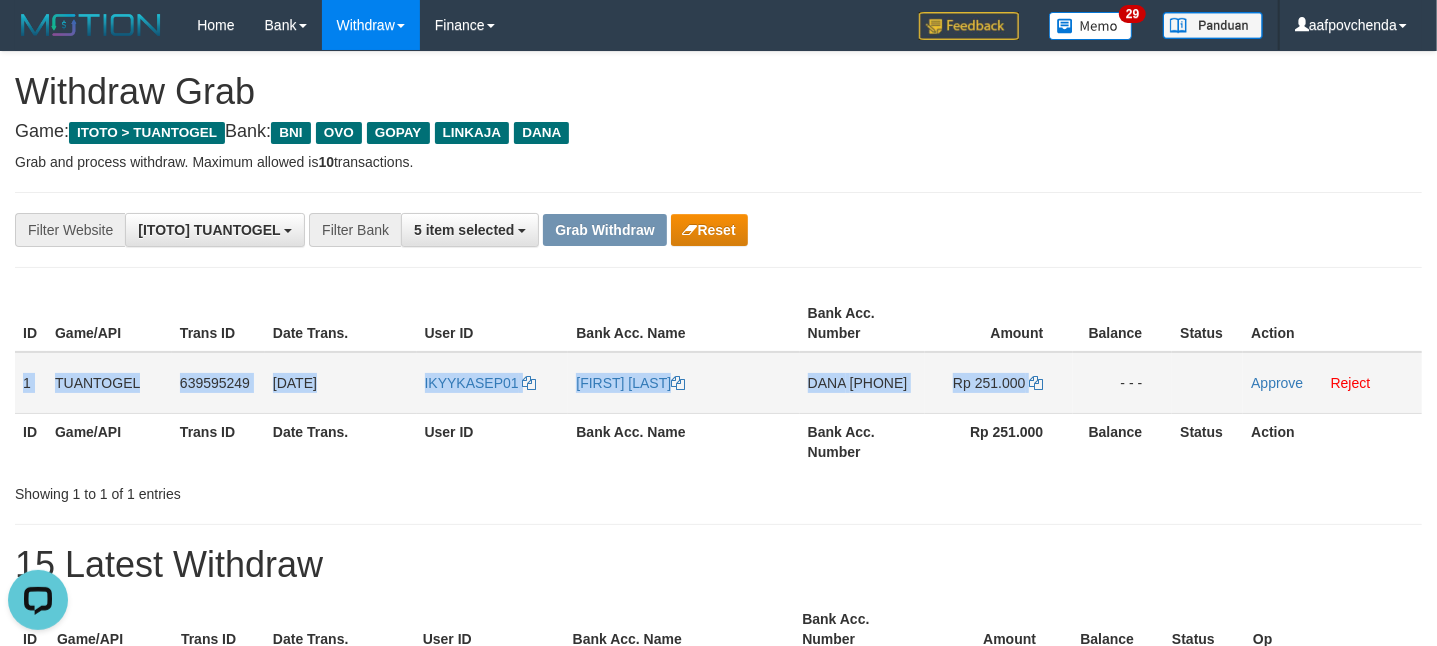 drag, startPoint x: 26, startPoint y: 382, endPoint x: 1057, endPoint y: 372, distance: 1031.0485 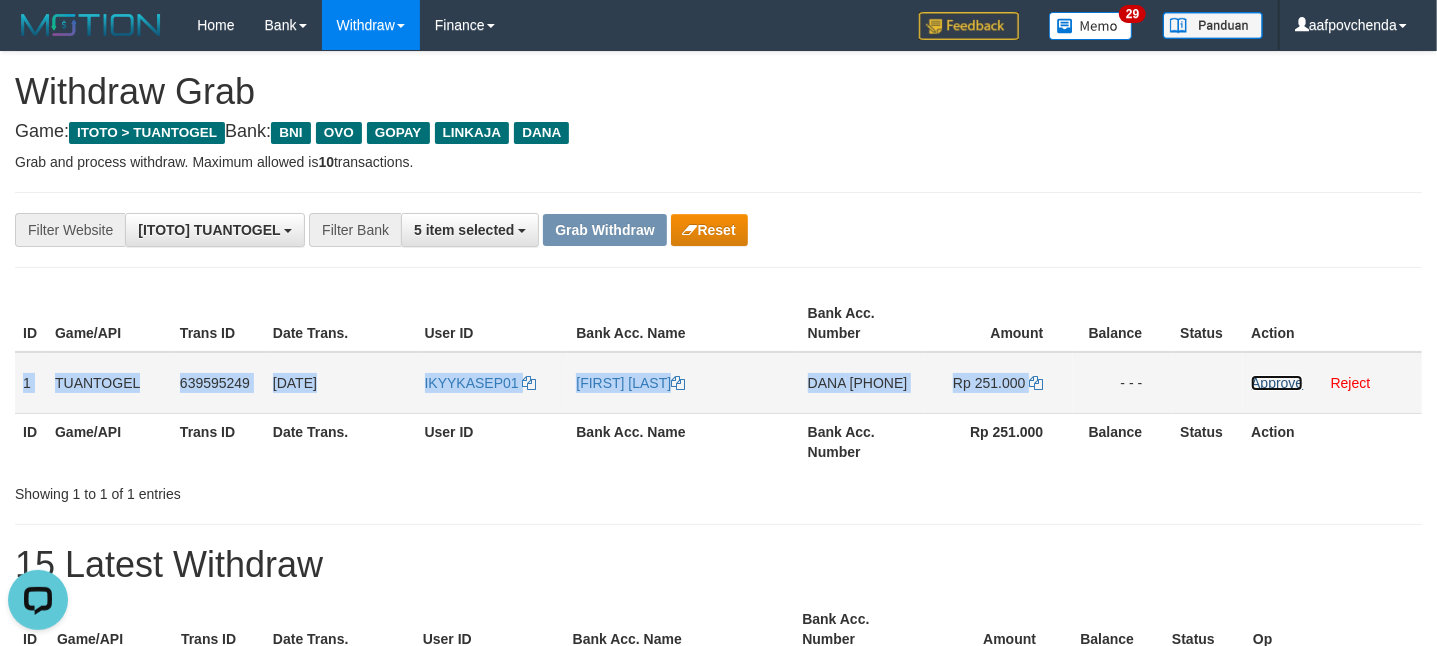 click on "Approve" at bounding box center [1277, 383] 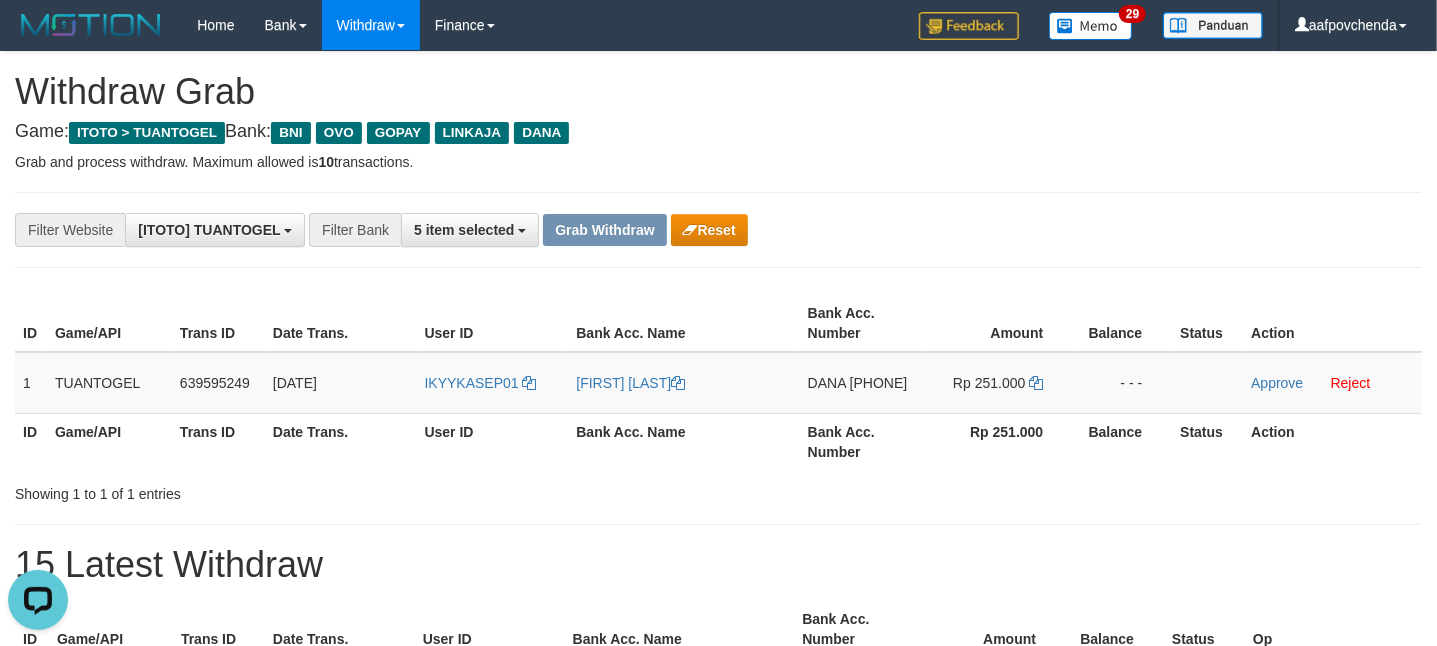click on "ID Game/API Trans ID Date Trans. User ID Bank Acc. Name Bank Acc. Number Amount Balance Status Action
1
TUANTOGEL
639595249
05/07/2025 11:03:49
IKYYKASEP01
RISKI NENDRA SAPUTRA
DANA
085712936295
Rp 251.000
- - -
Approve
Reject
ID Game/API Trans ID Date Trans. User ID Bank Acc. Name Bank Acc. Number Rp 251.000 Balance Status Action" at bounding box center [718, 382] 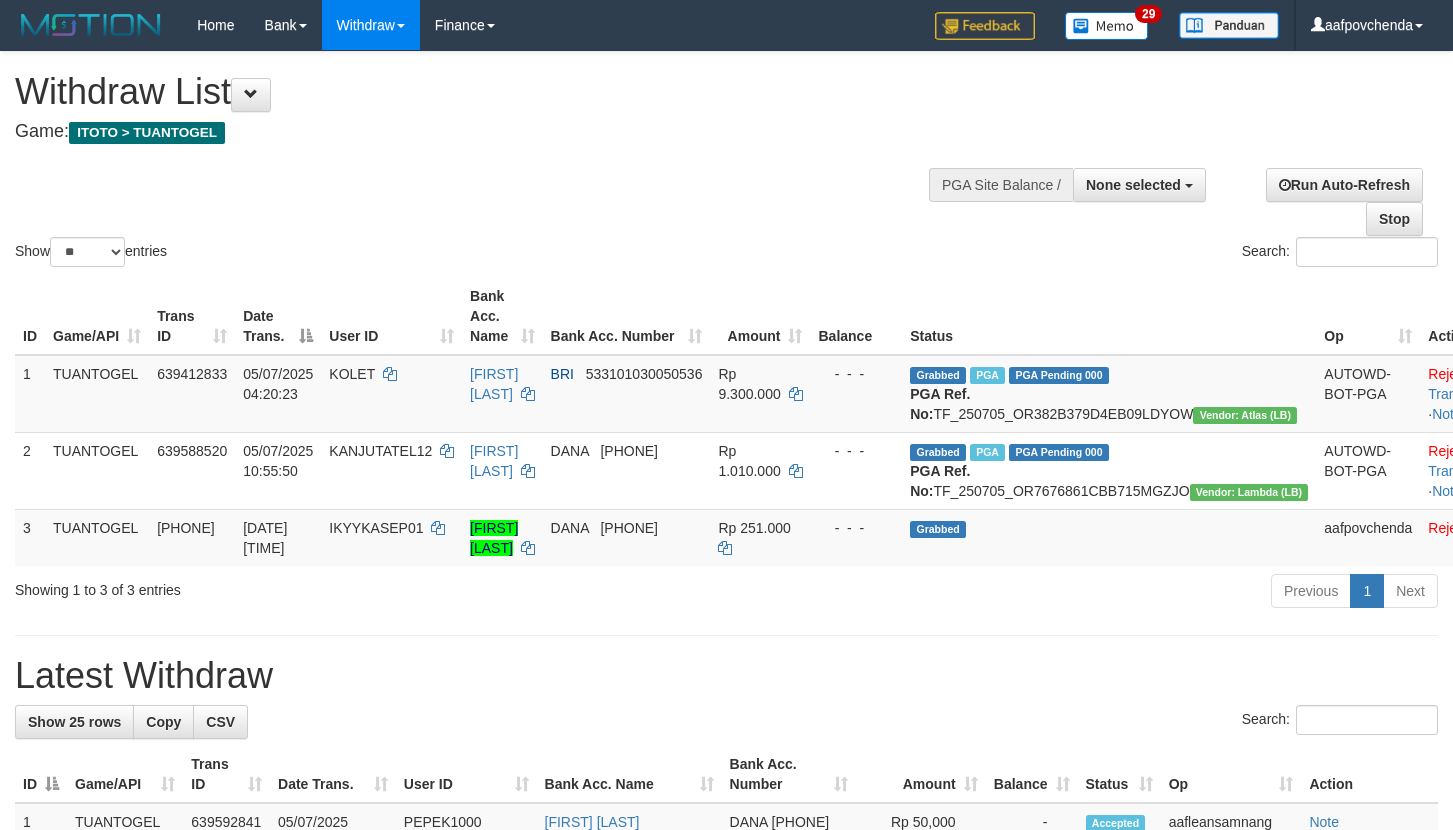 scroll, scrollTop: 0, scrollLeft: 0, axis: both 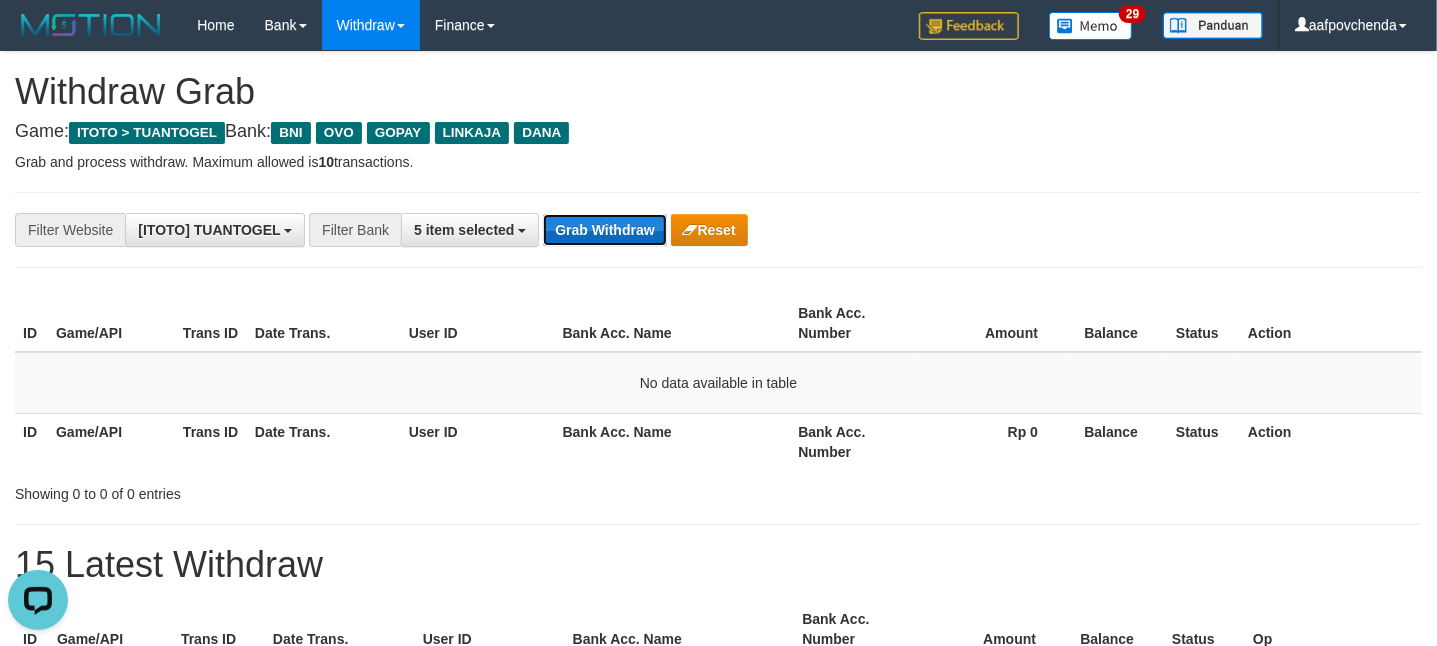 click on "Grab Withdraw" at bounding box center [604, 230] 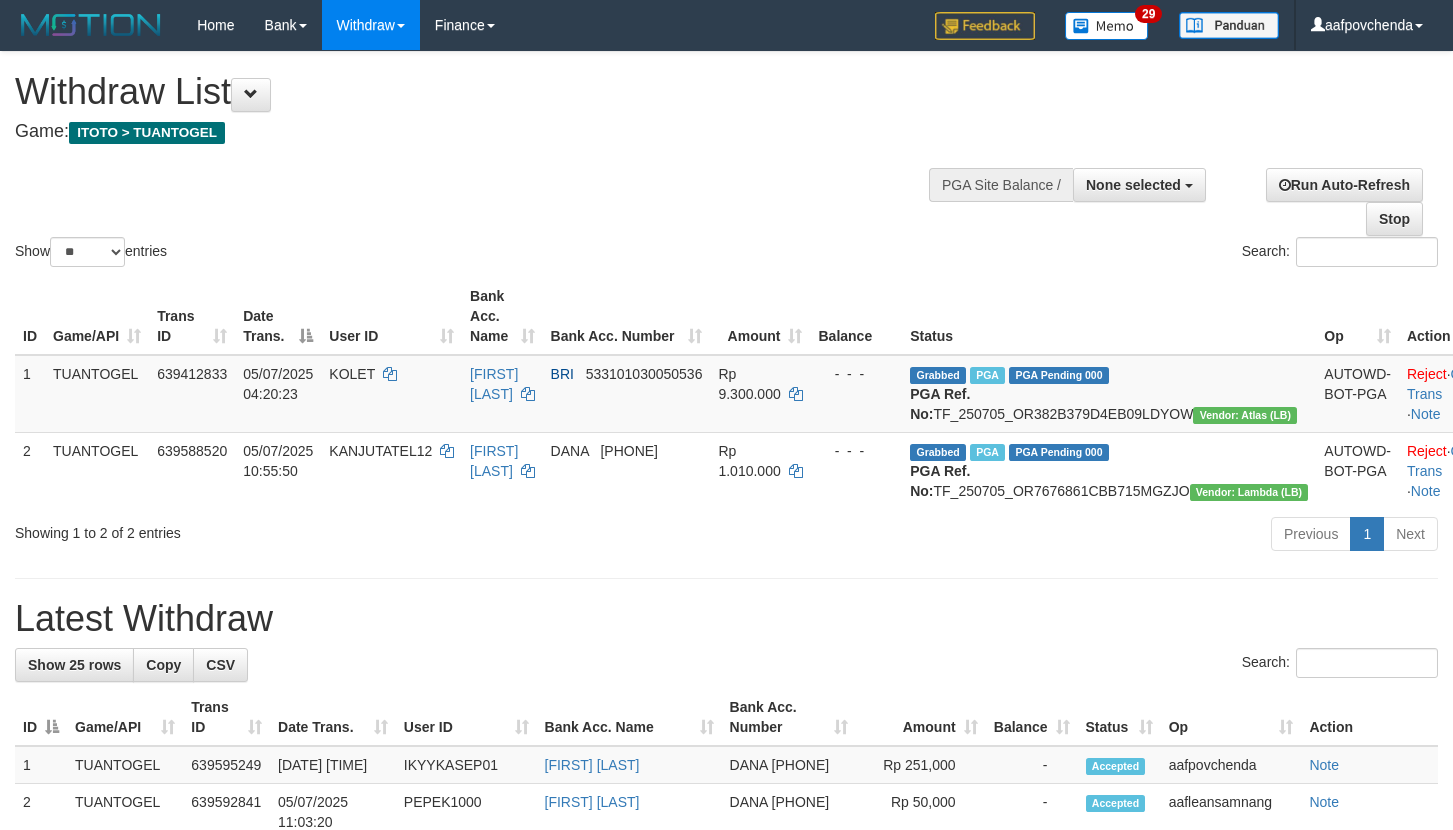 scroll, scrollTop: 0, scrollLeft: 0, axis: both 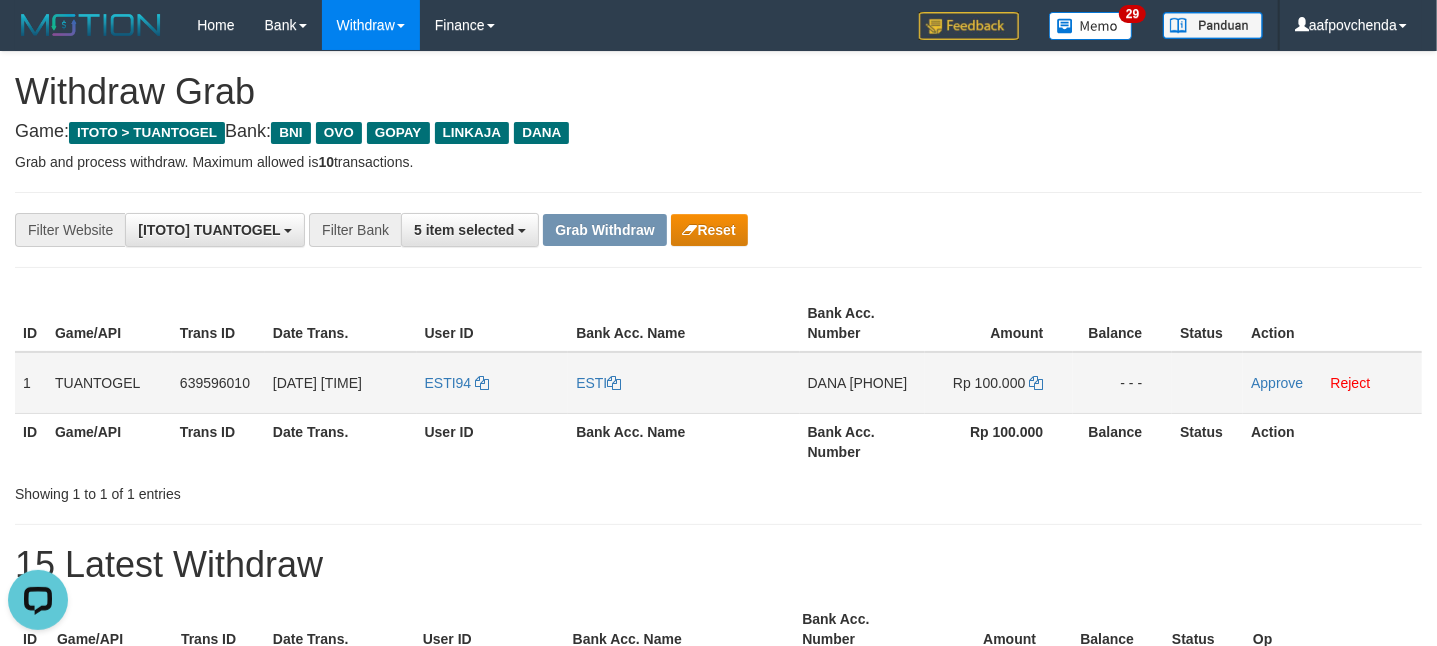 click on "[NUMBER]" at bounding box center [879, 383] 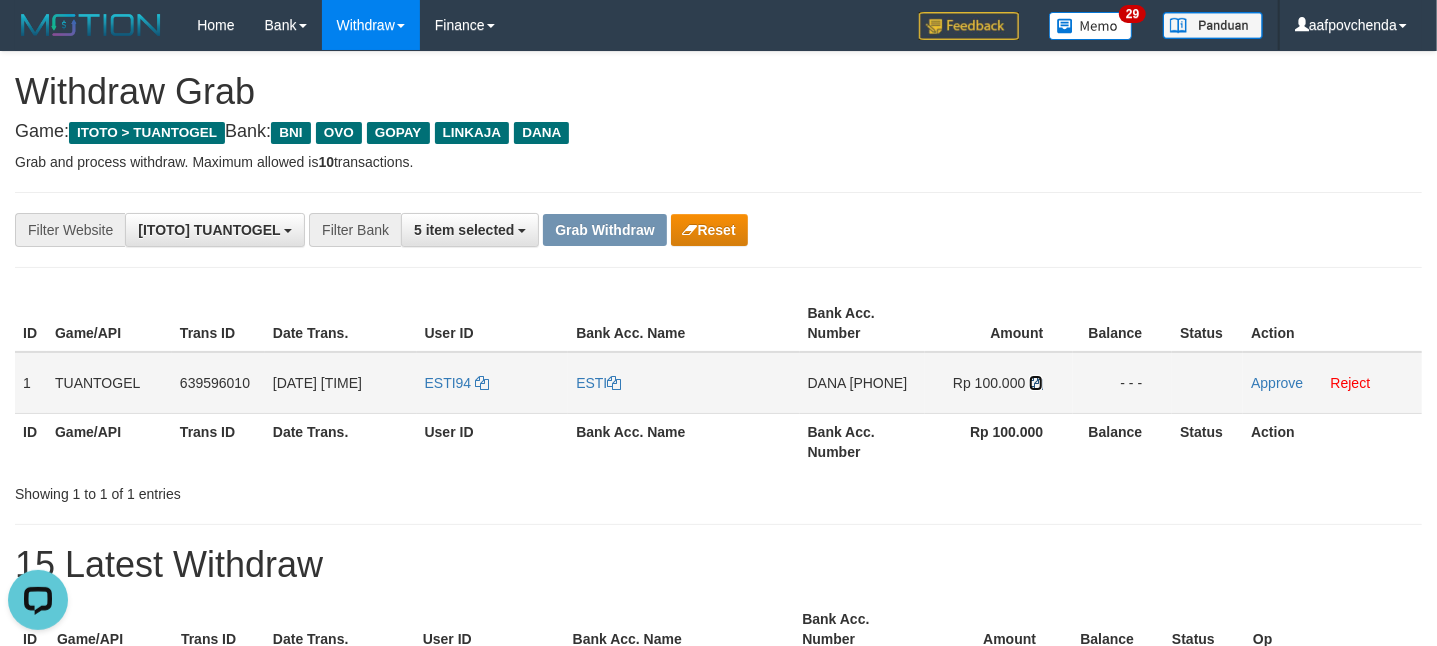 click at bounding box center (614, 383) 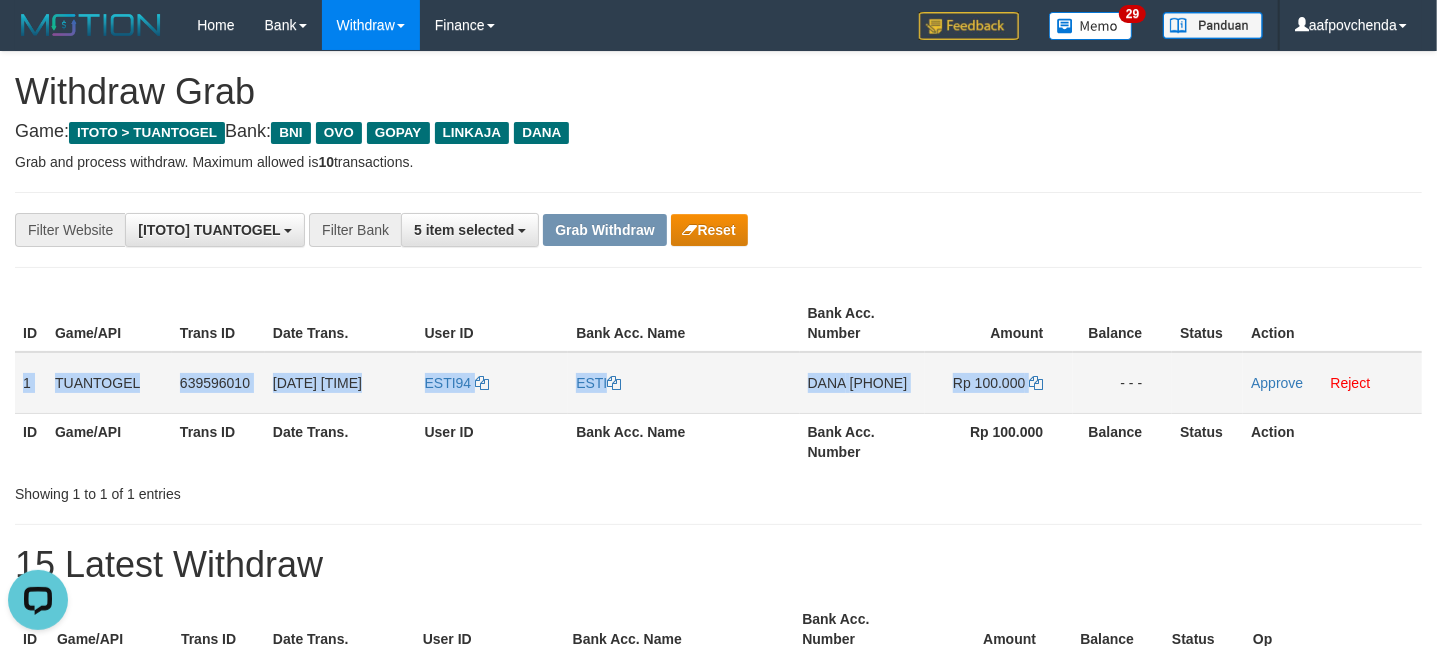 drag, startPoint x: 16, startPoint y: 372, endPoint x: 1105, endPoint y: 389, distance: 1089.1327 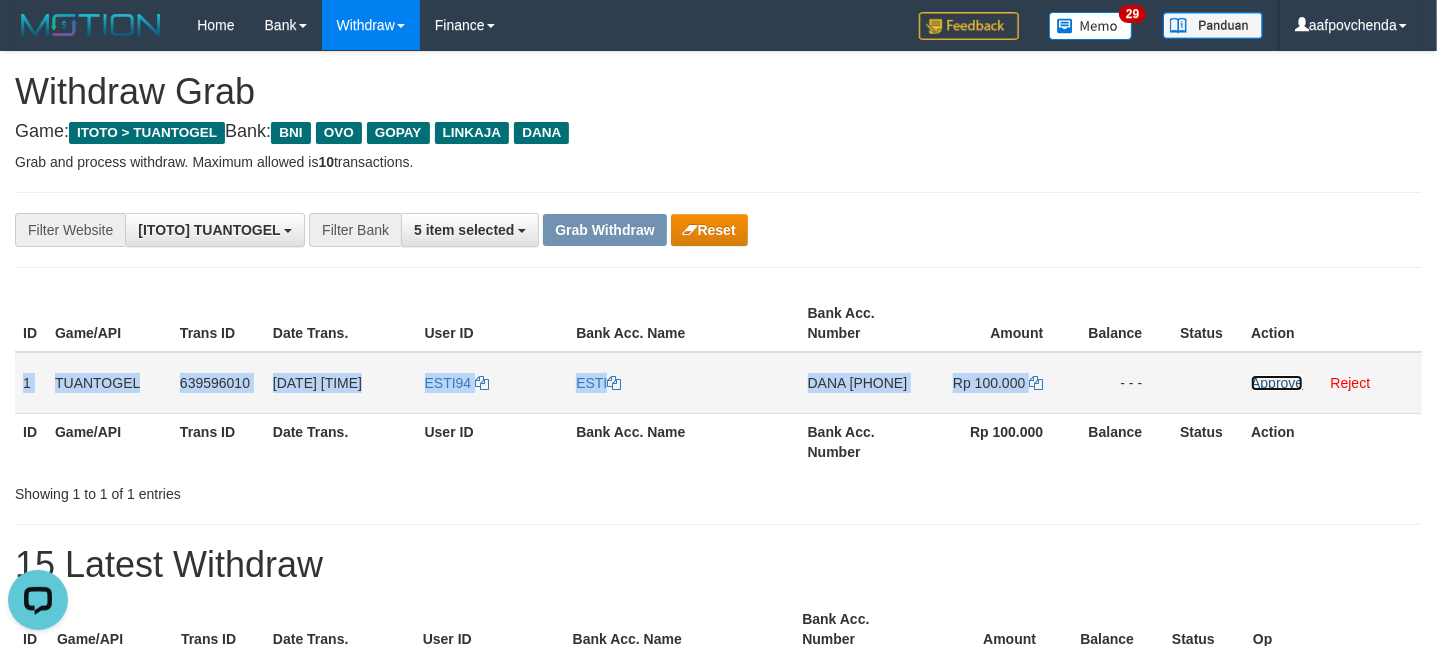 click on "Approve" at bounding box center (1277, 383) 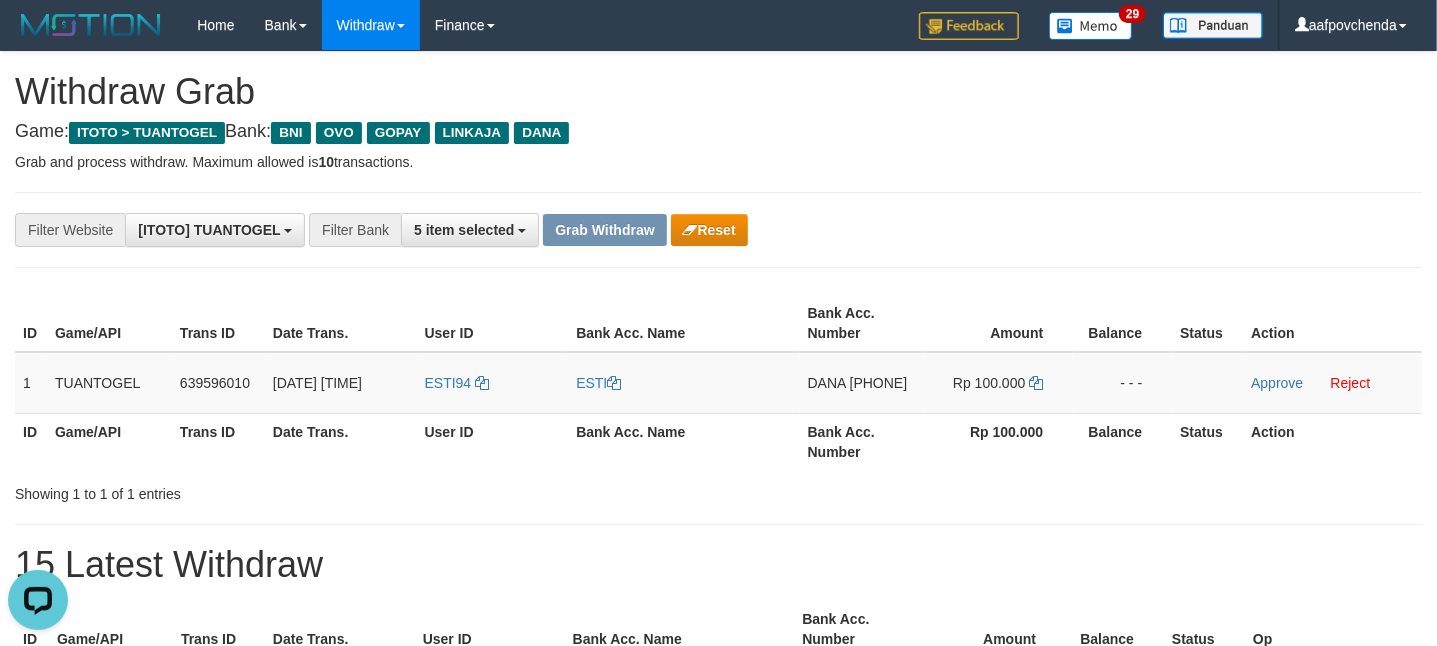 click on "Rp 100.000" at bounding box center (999, 441) 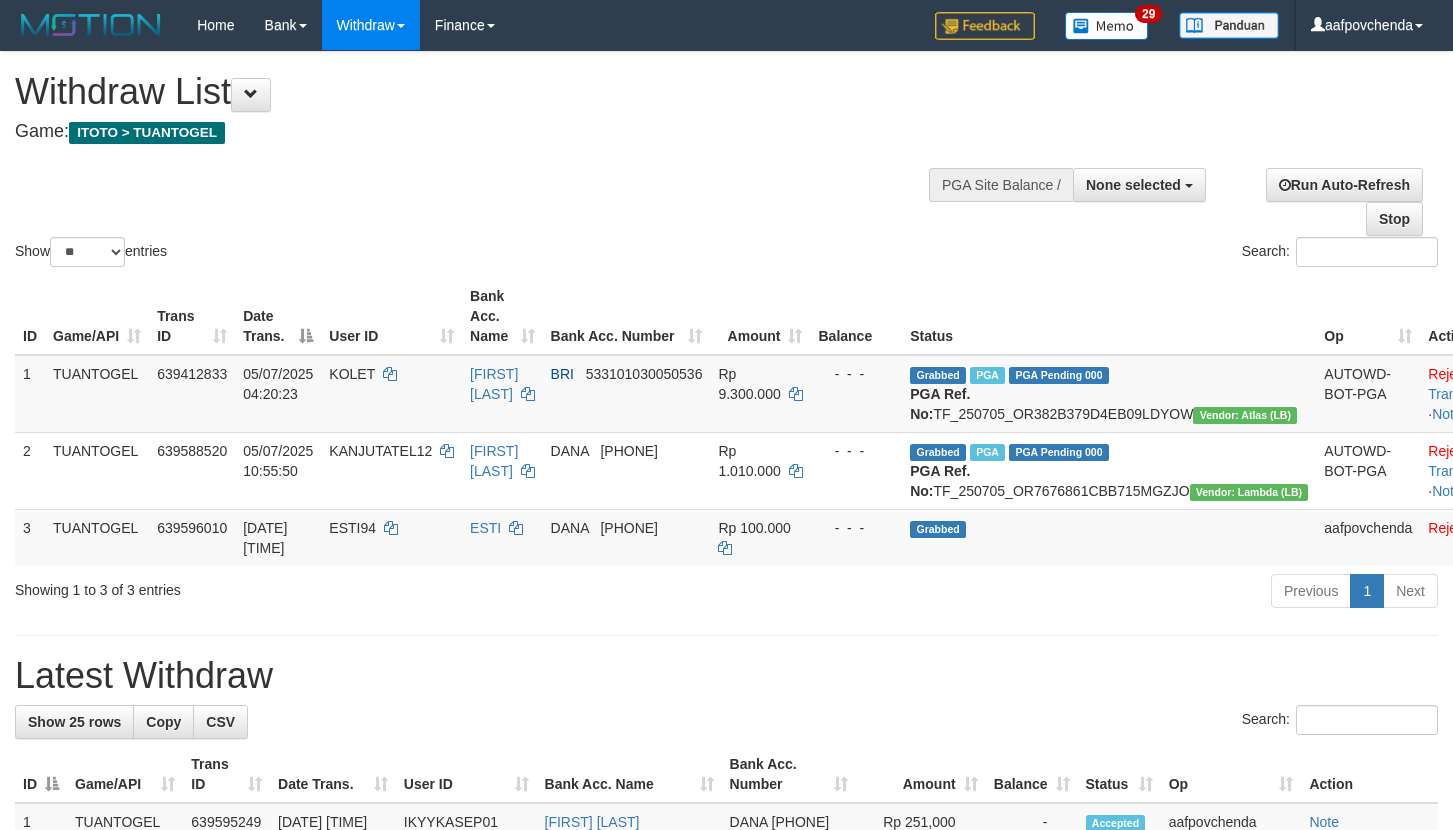 scroll, scrollTop: 0, scrollLeft: 0, axis: both 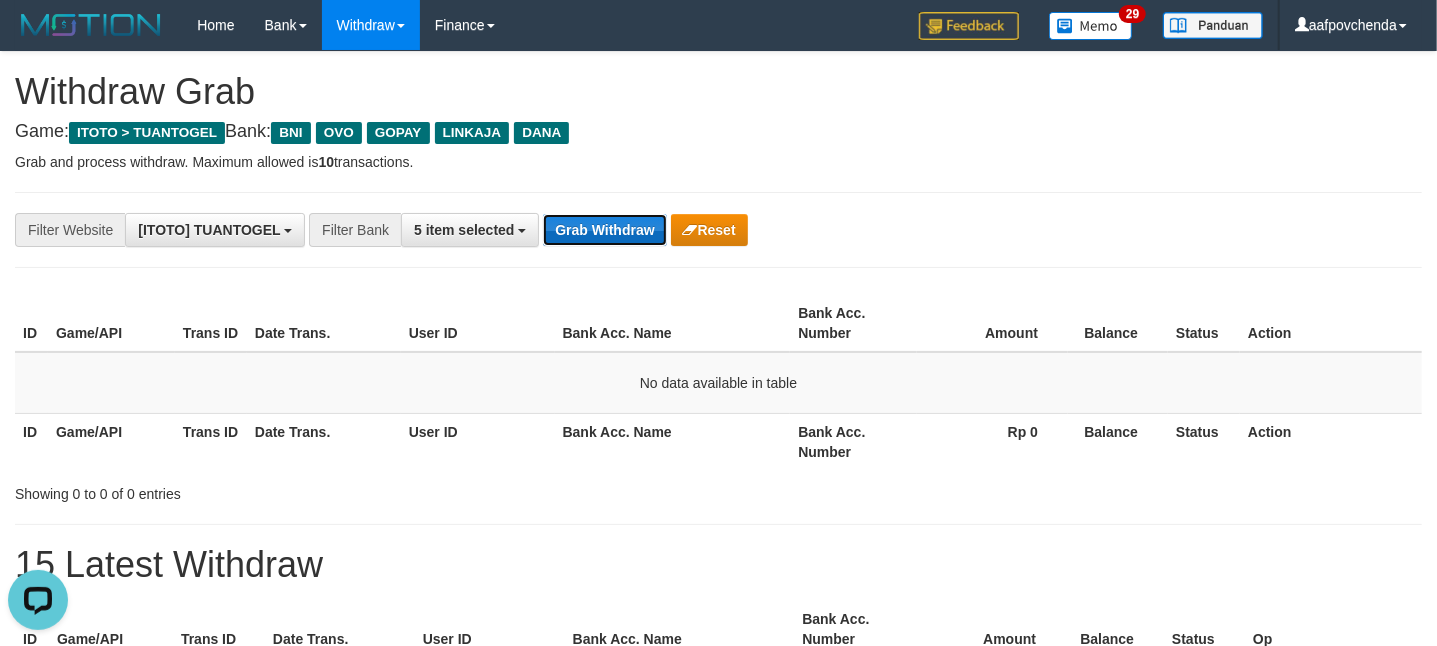 click on "Grab Withdraw" at bounding box center [604, 230] 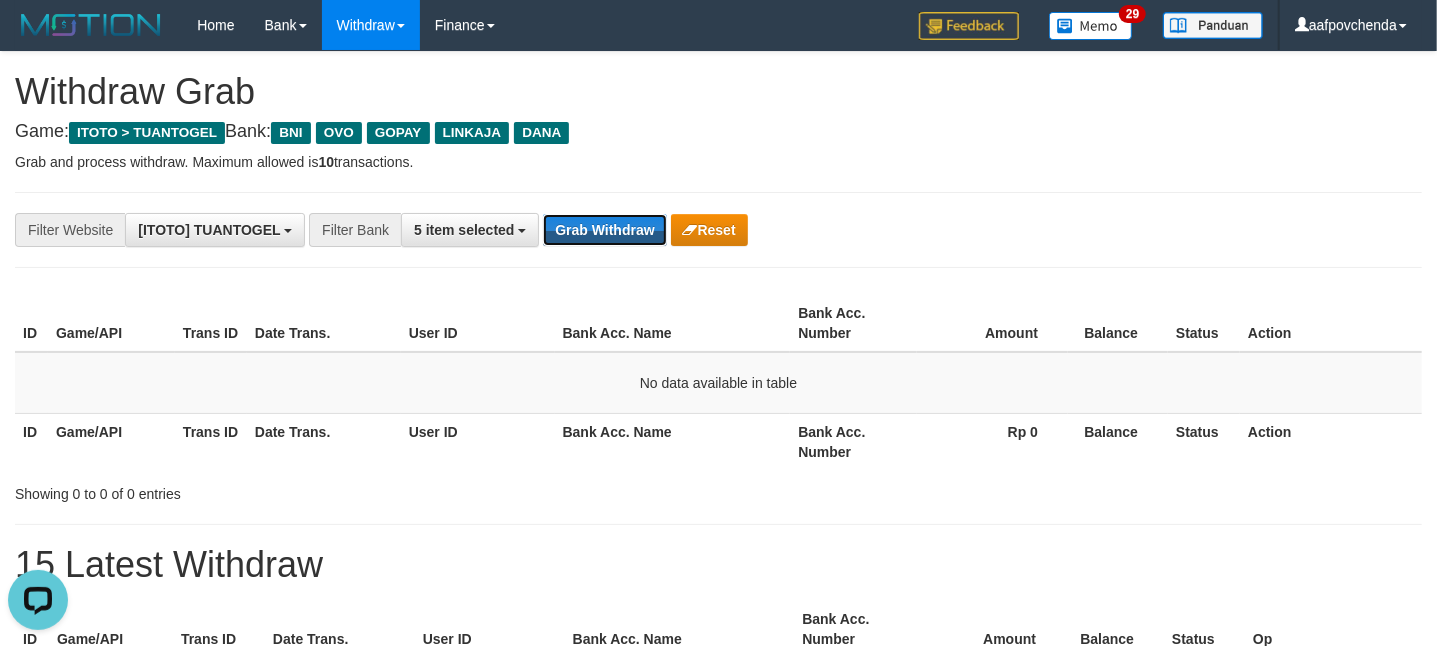 drag, startPoint x: 609, startPoint y: 237, endPoint x: 1049, endPoint y: 246, distance: 440.09204 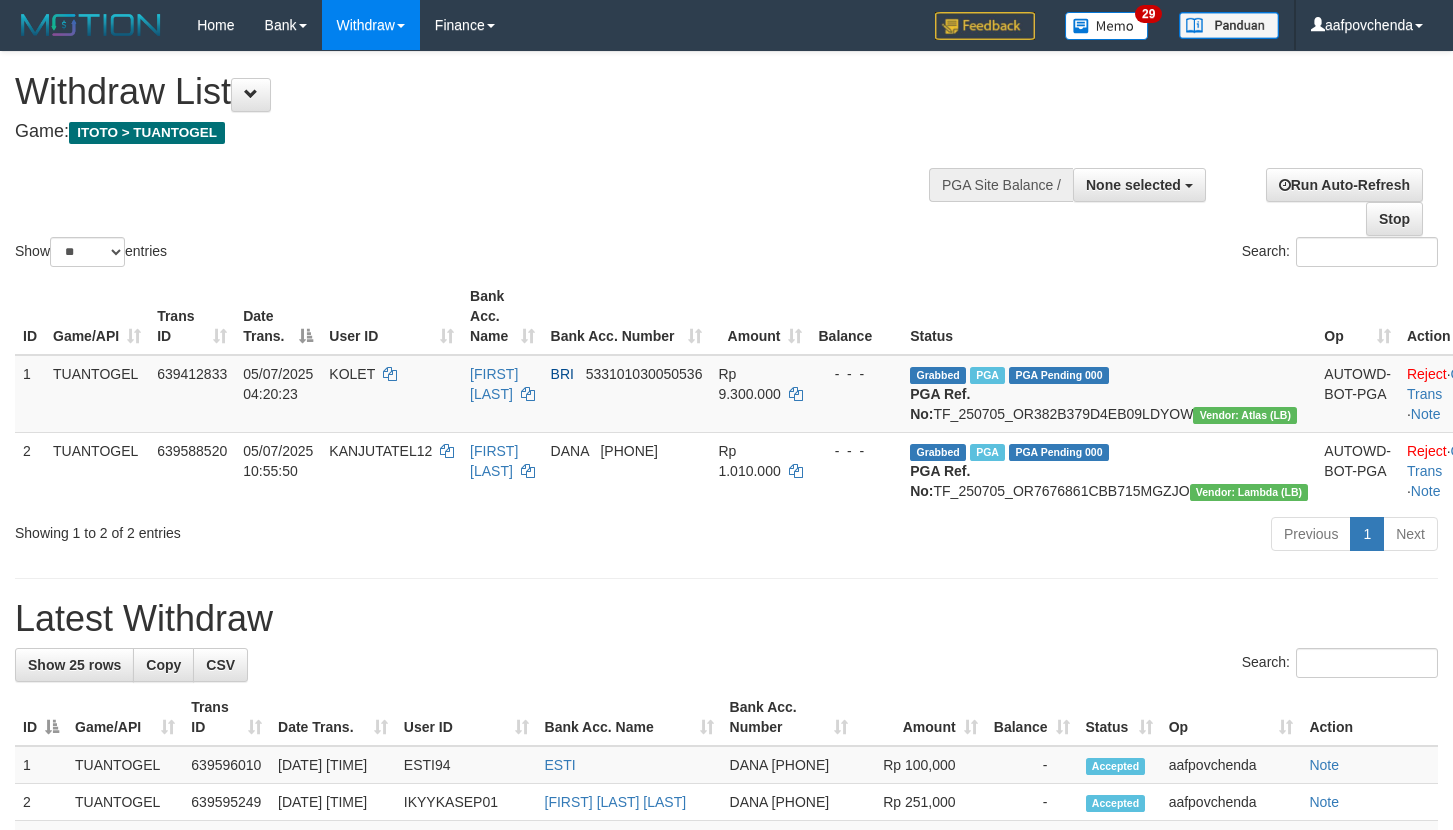 scroll, scrollTop: 0, scrollLeft: 0, axis: both 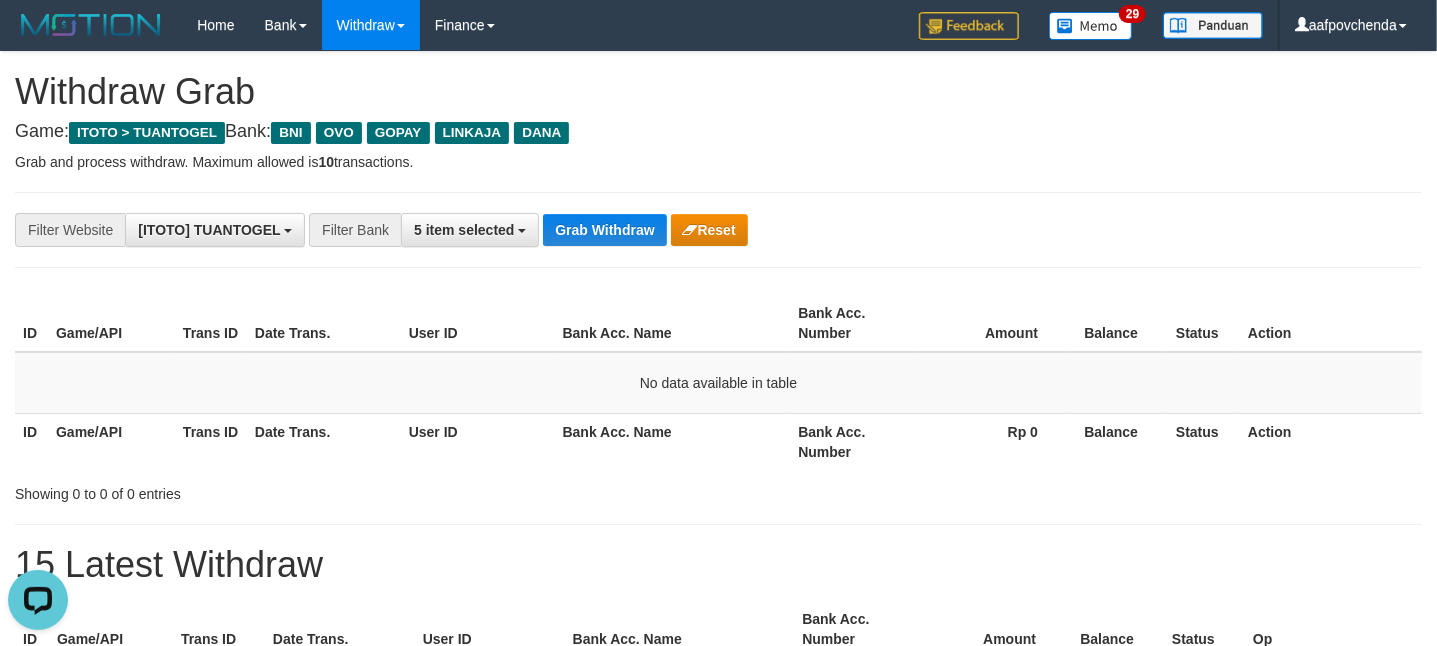 click on "**********" at bounding box center [718, 230] 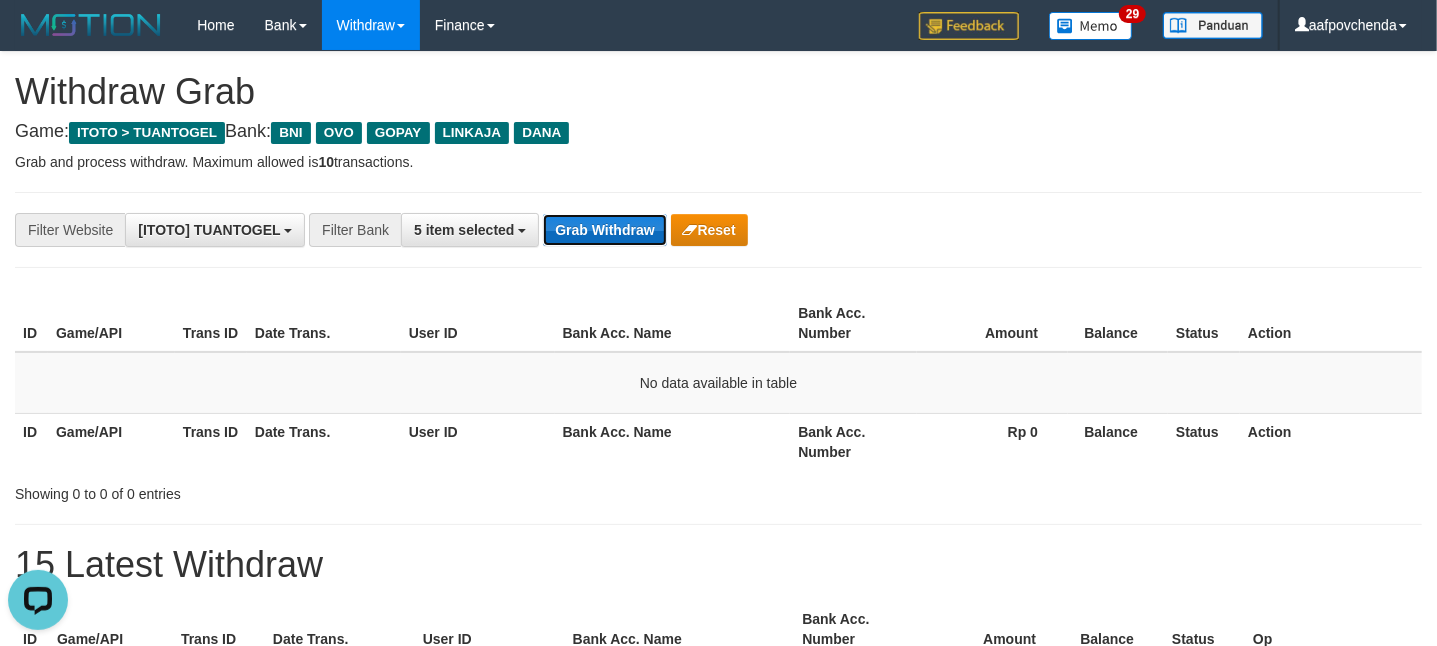 click on "Grab Withdraw" at bounding box center [604, 230] 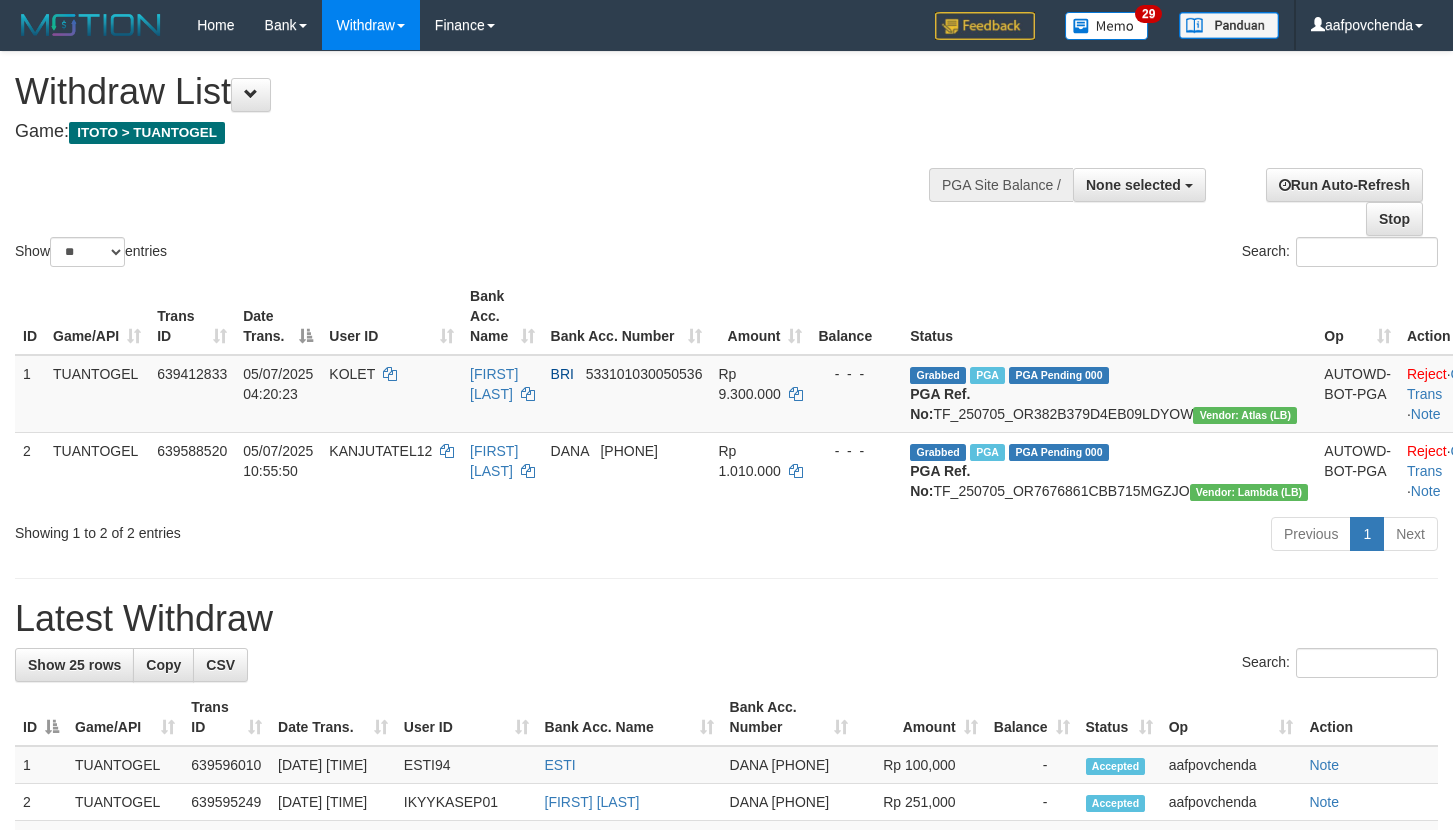 scroll, scrollTop: 0, scrollLeft: 0, axis: both 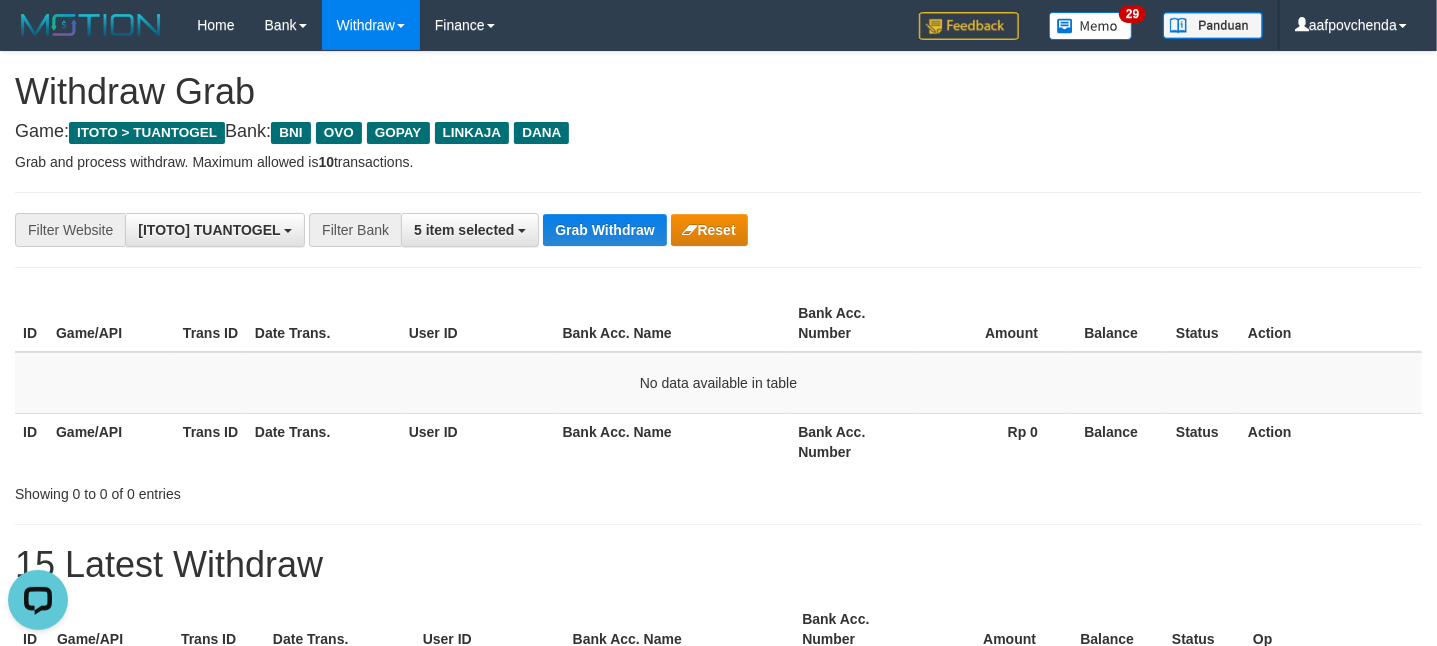 click on "**********" at bounding box center (718, 230) 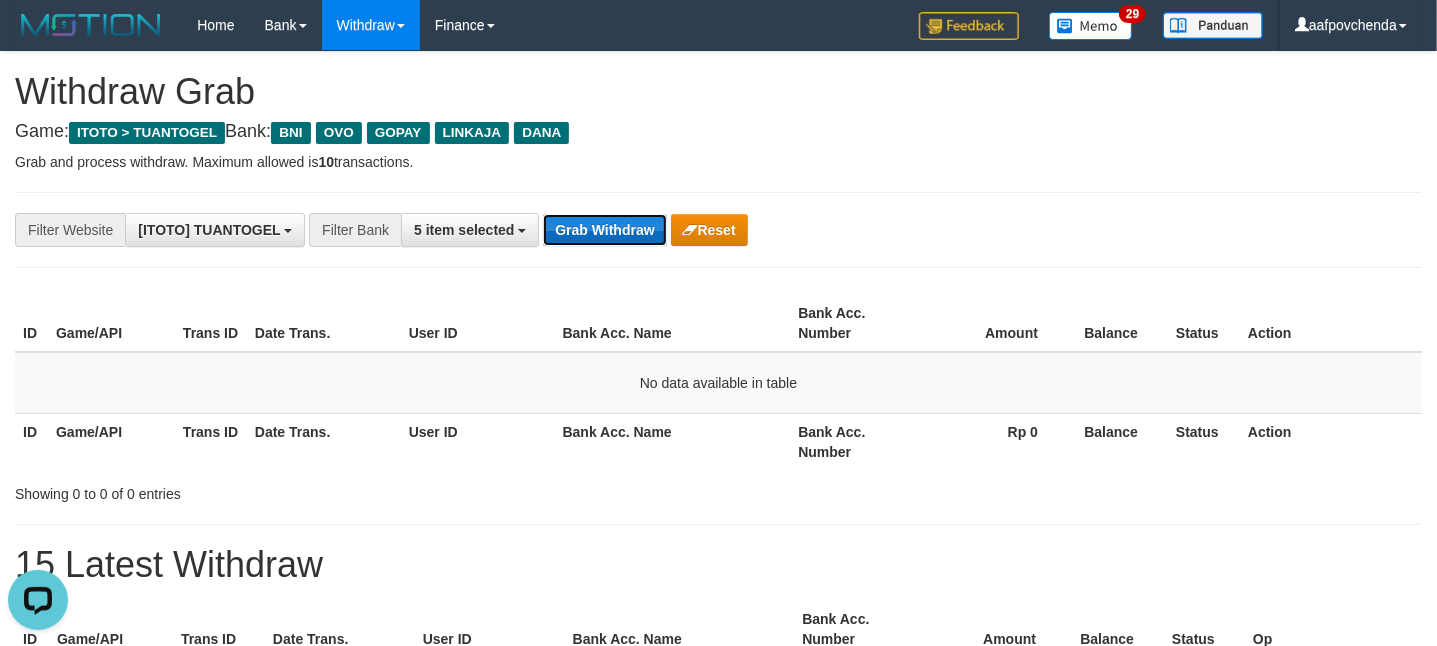 click on "Grab Withdraw" at bounding box center (604, 230) 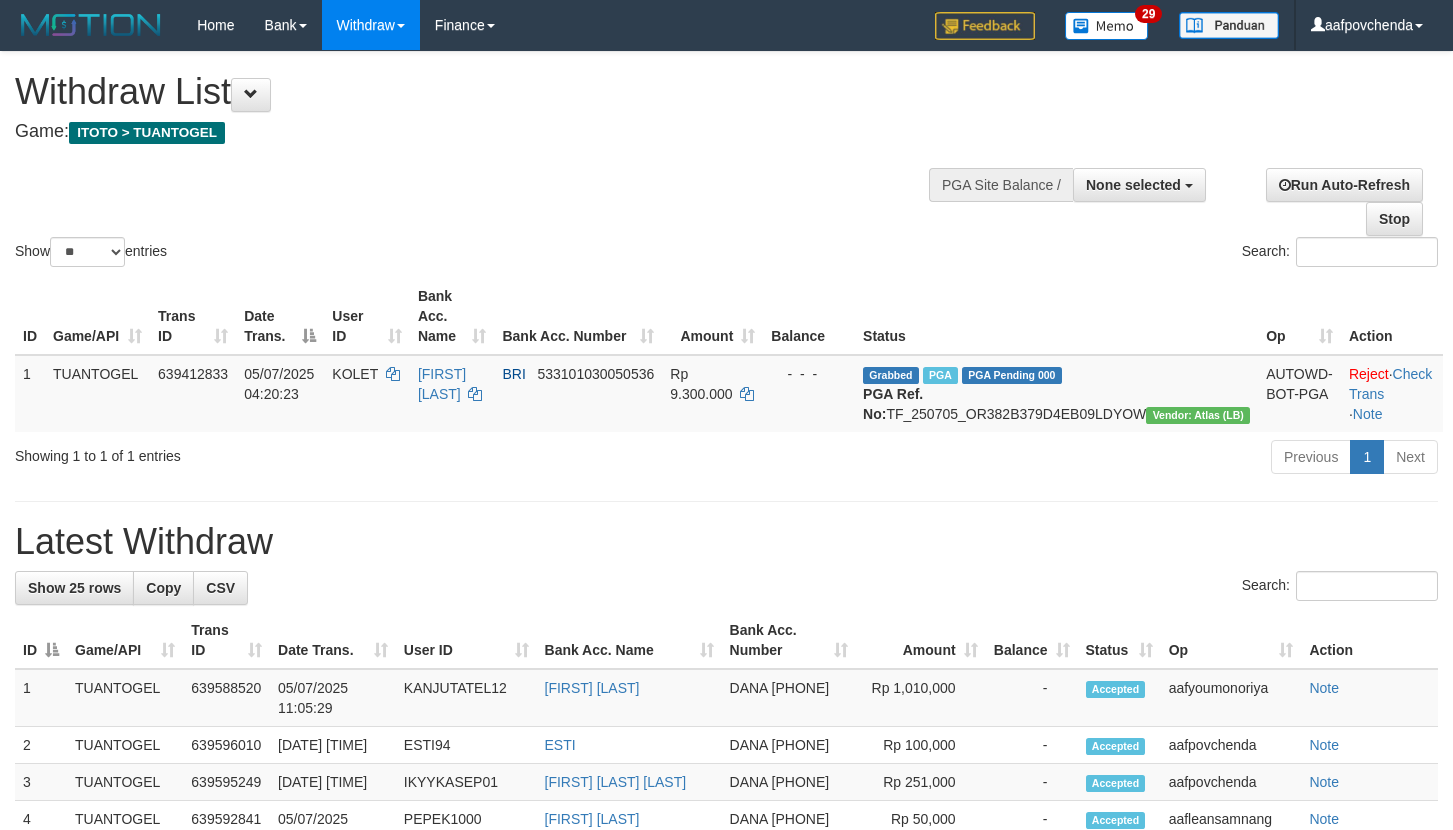 scroll, scrollTop: 0, scrollLeft: 0, axis: both 